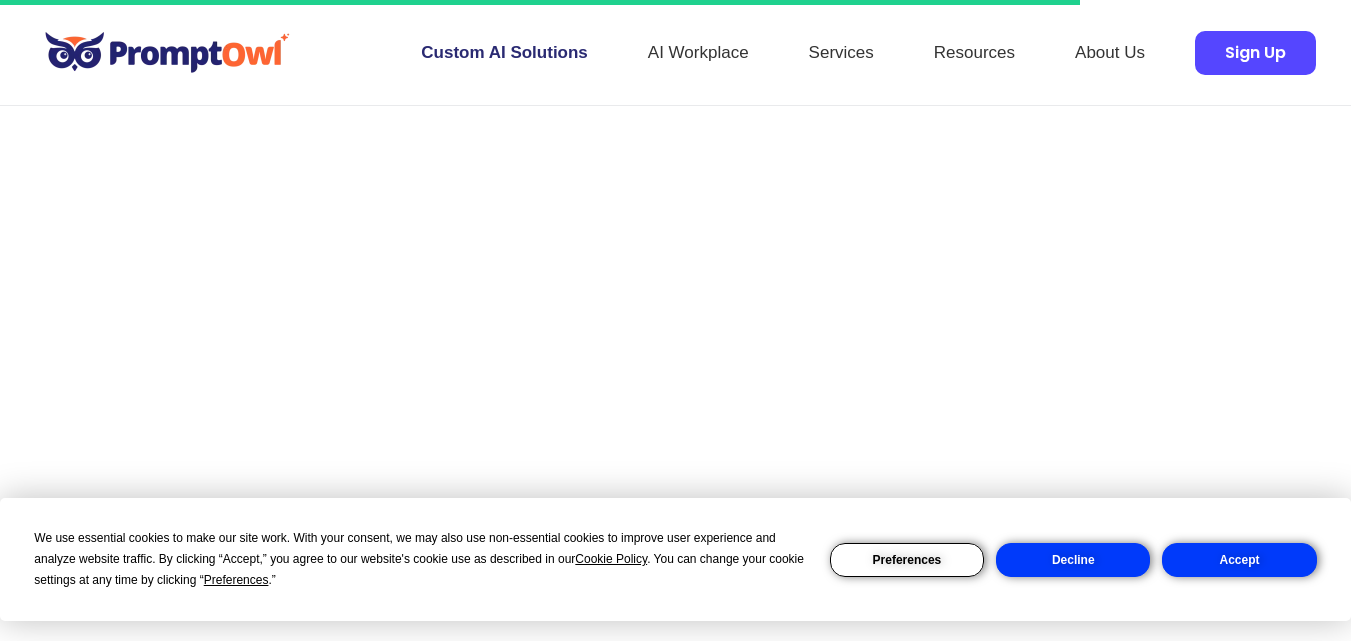 scroll, scrollTop: 7465, scrollLeft: 0, axis: vertical 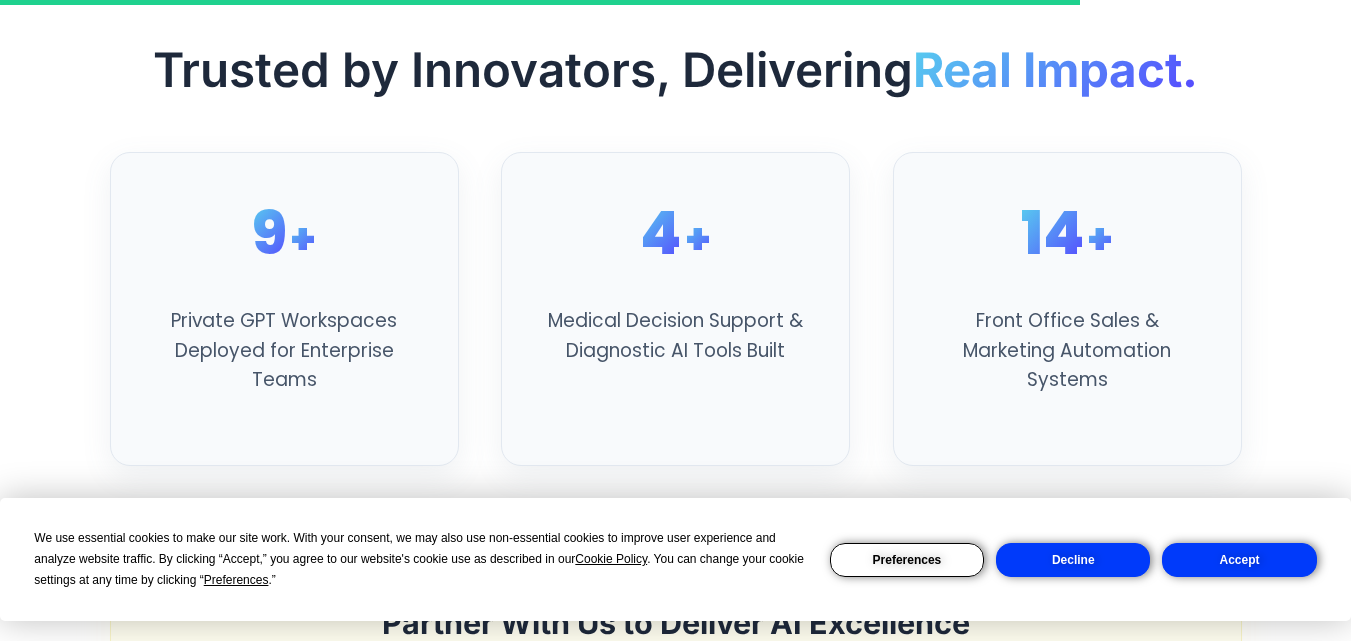 click on "Accept" at bounding box center (1239, 560) 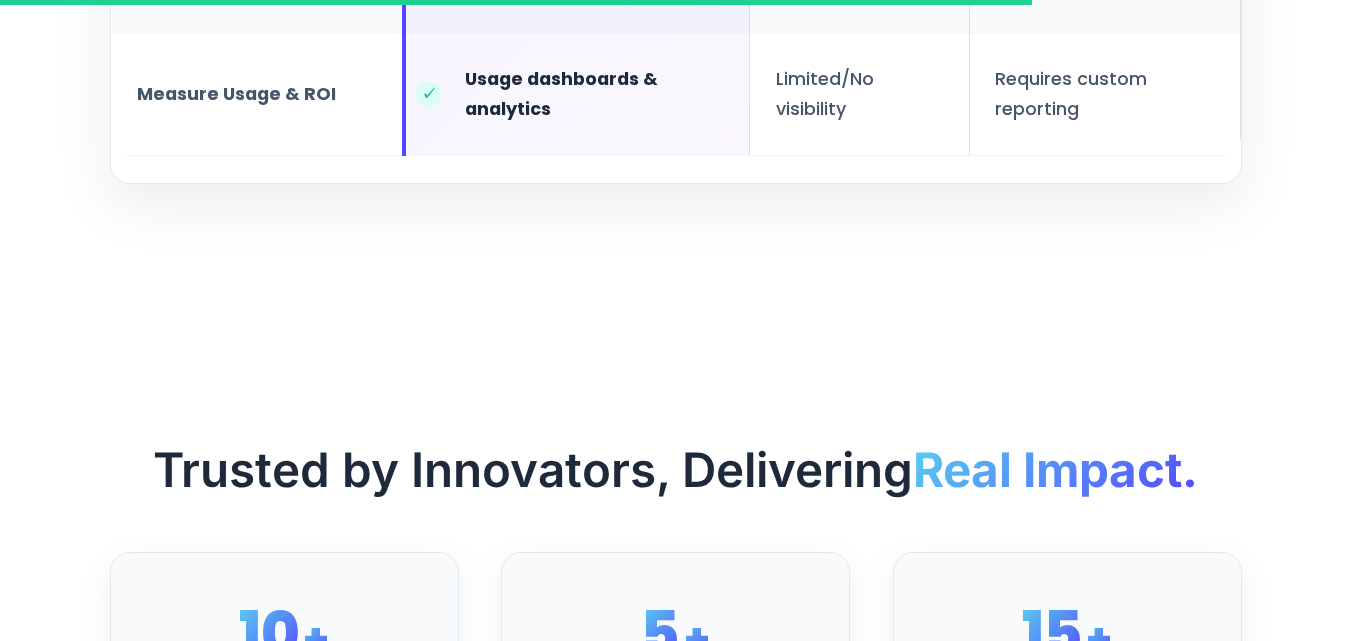 scroll, scrollTop: 8250, scrollLeft: 0, axis: vertical 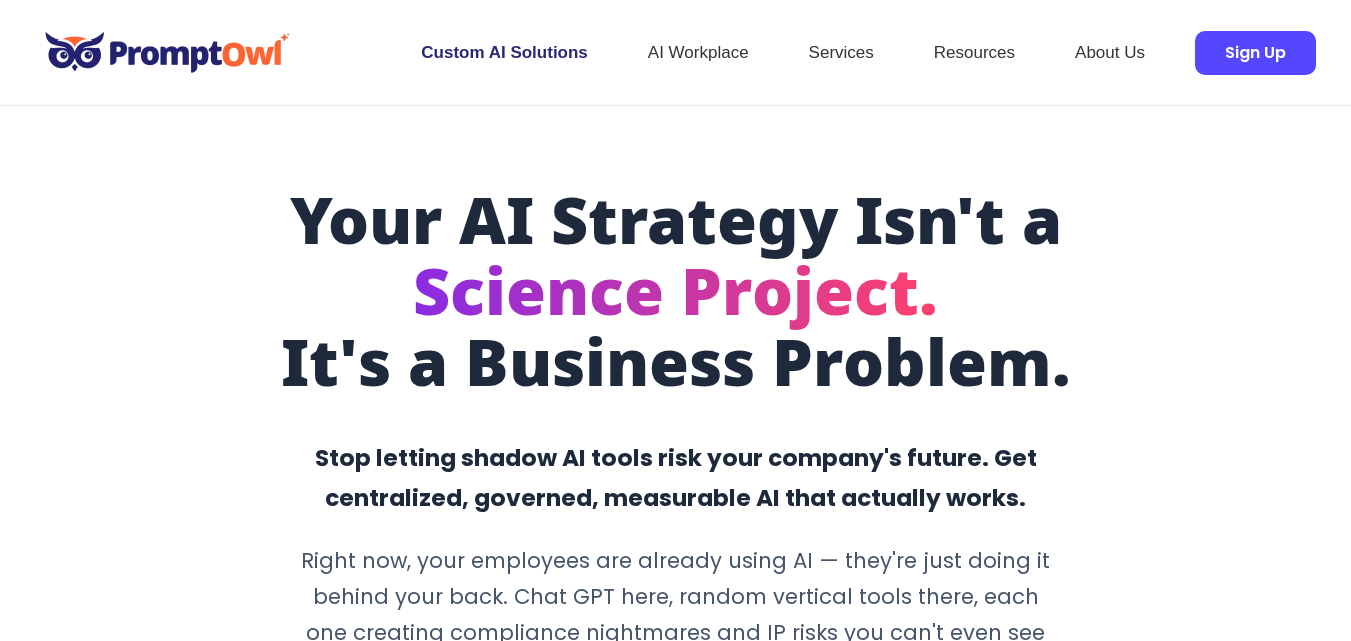 click at bounding box center (167, 52) 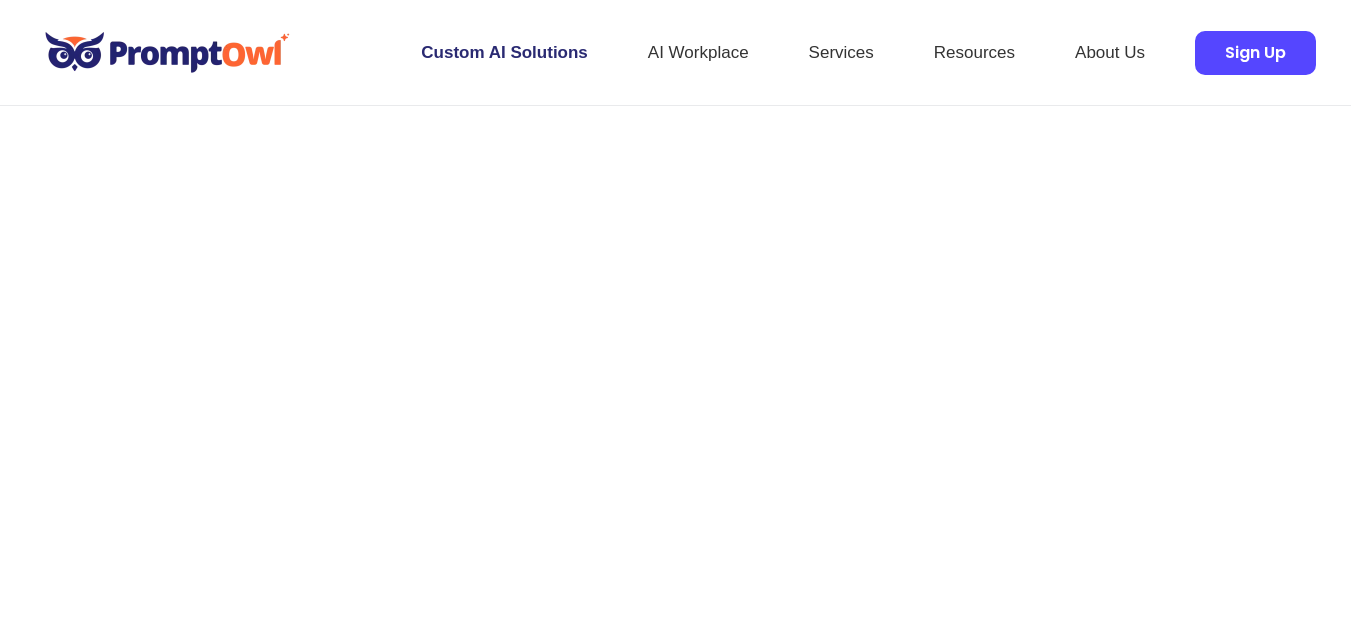 scroll, scrollTop: 0, scrollLeft: 0, axis: both 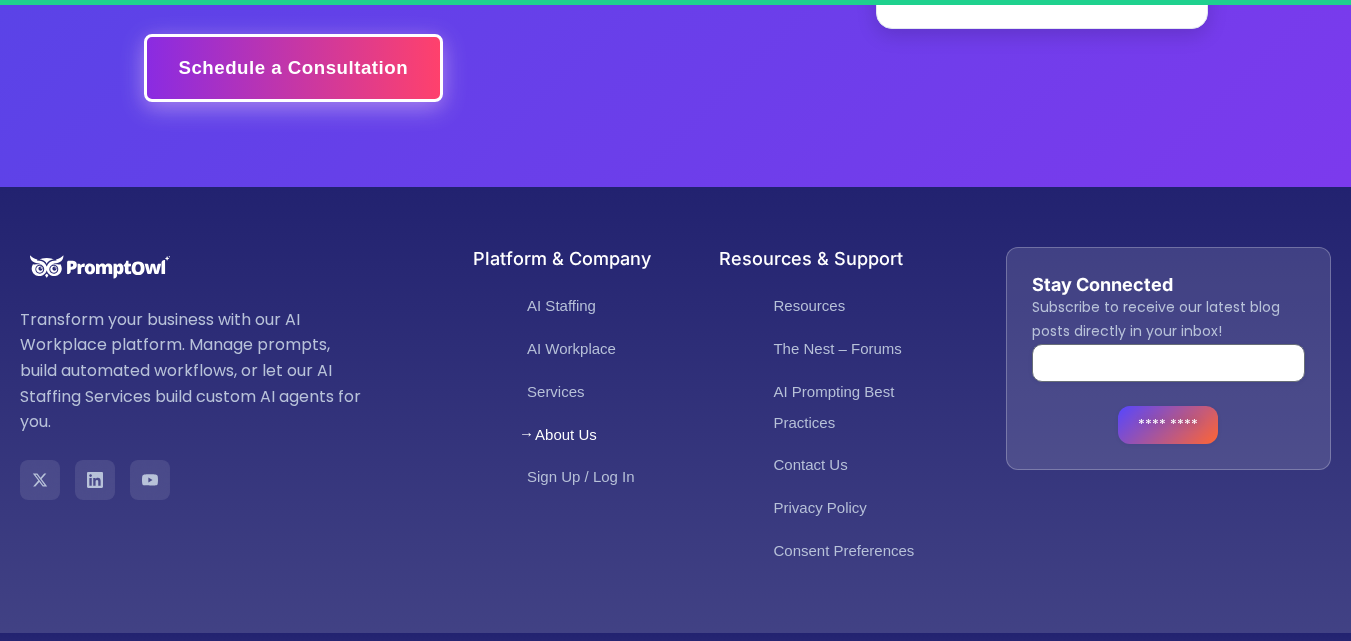 click on "About Us" at bounding box center [562, 434] 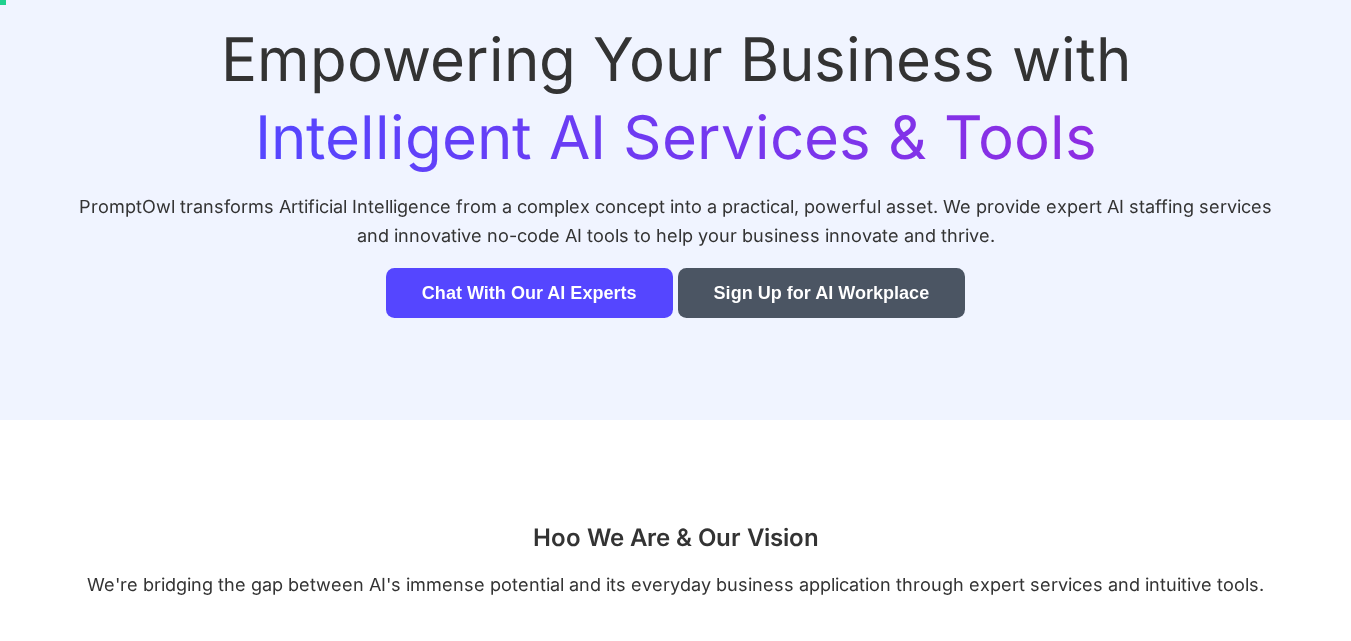 scroll, scrollTop: 600, scrollLeft: 0, axis: vertical 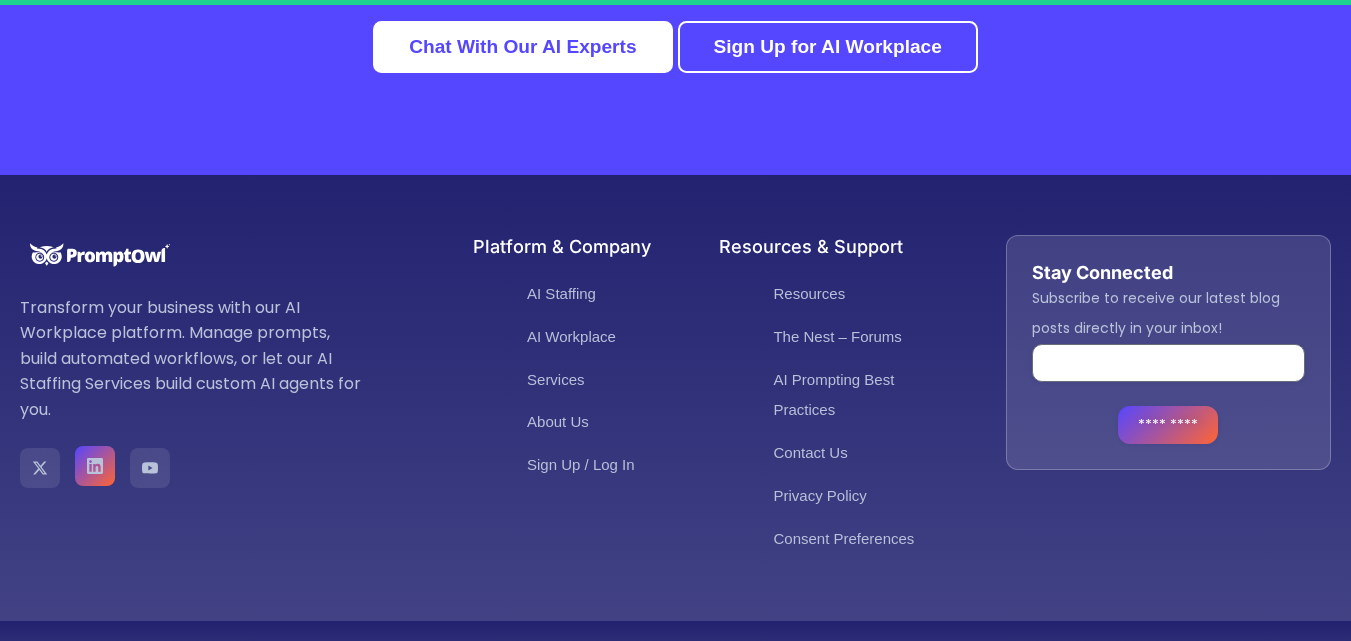 click 